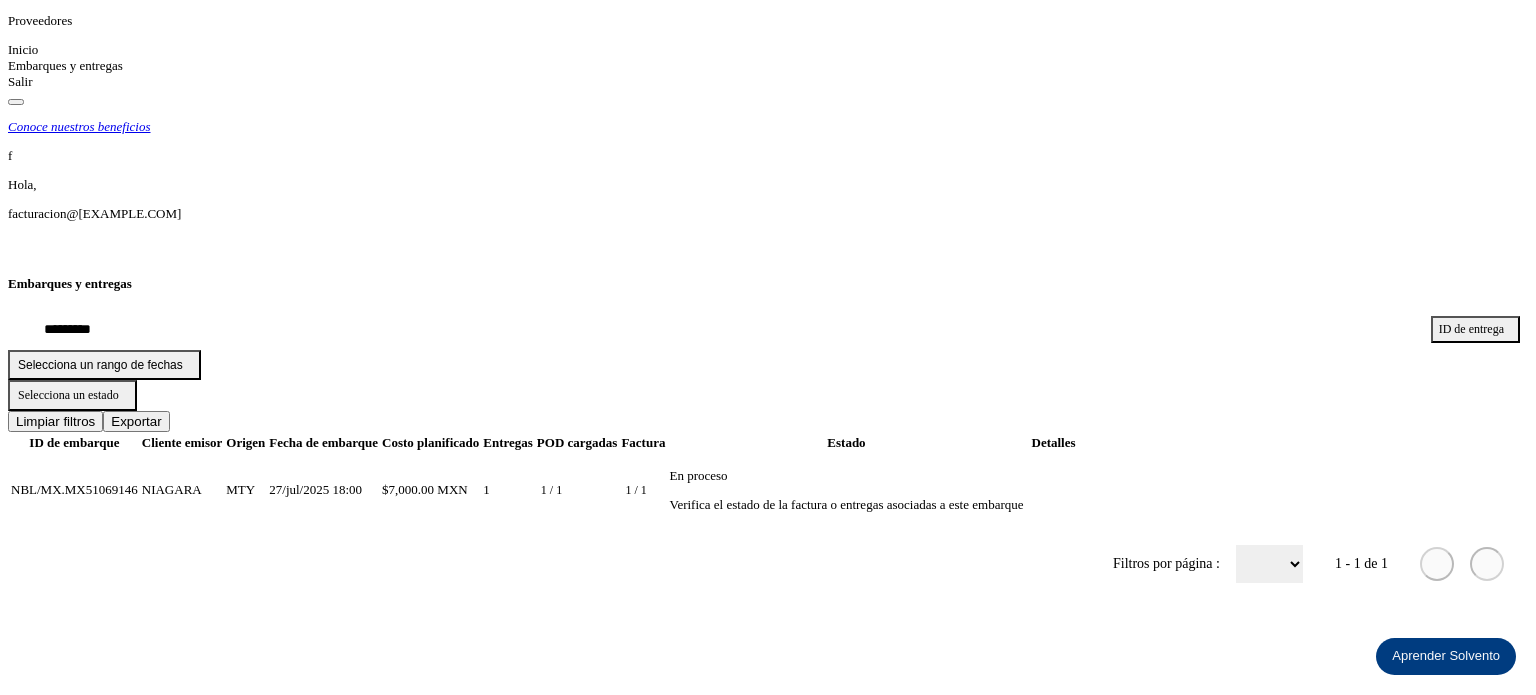 scroll, scrollTop: 0, scrollLeft: 0, axis: both 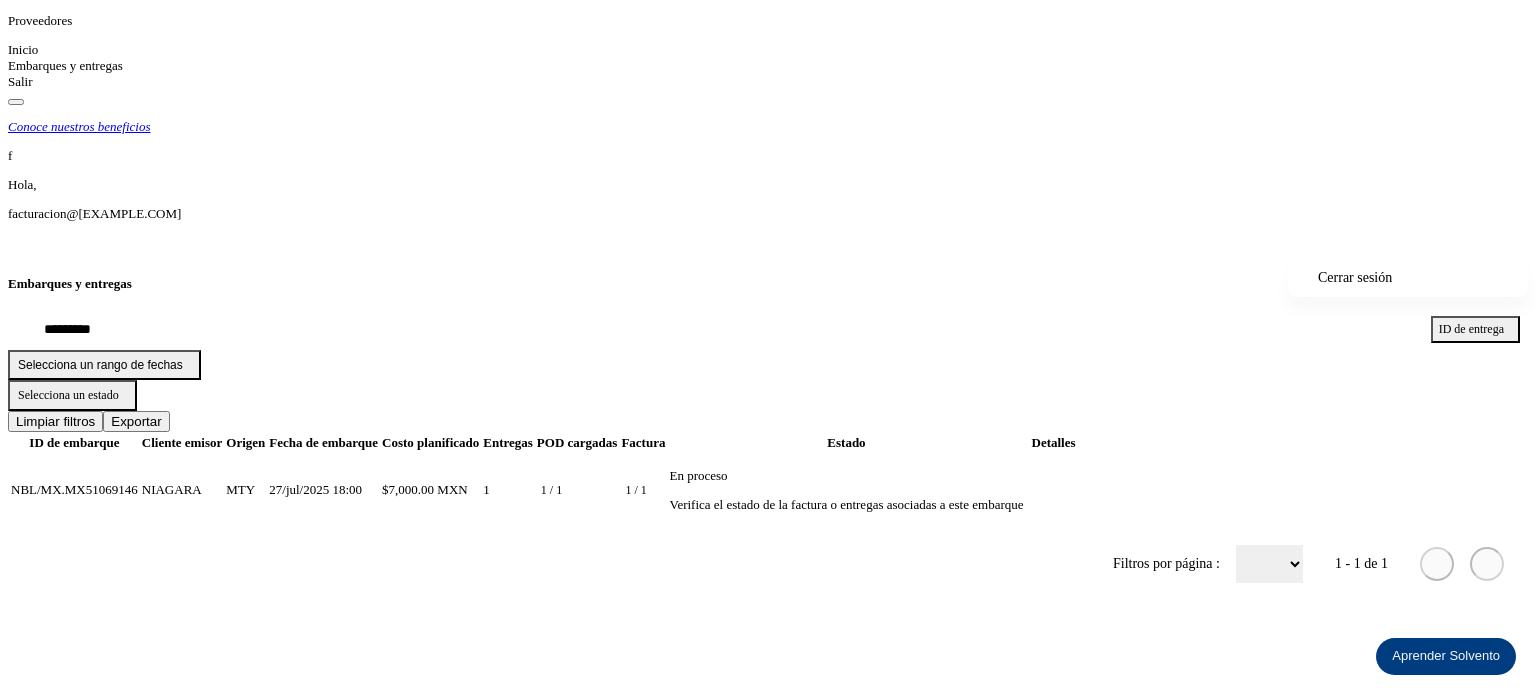 click on "Cerrar sesión" 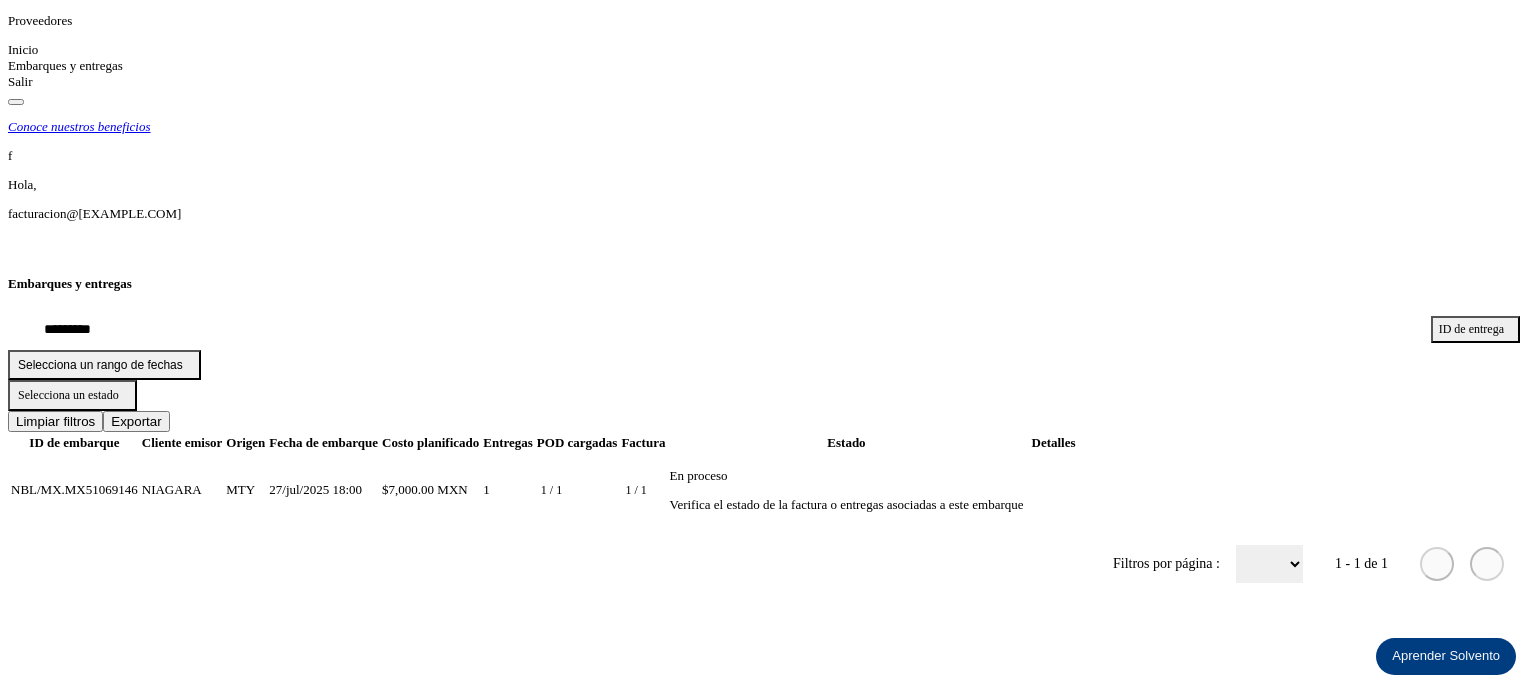 click 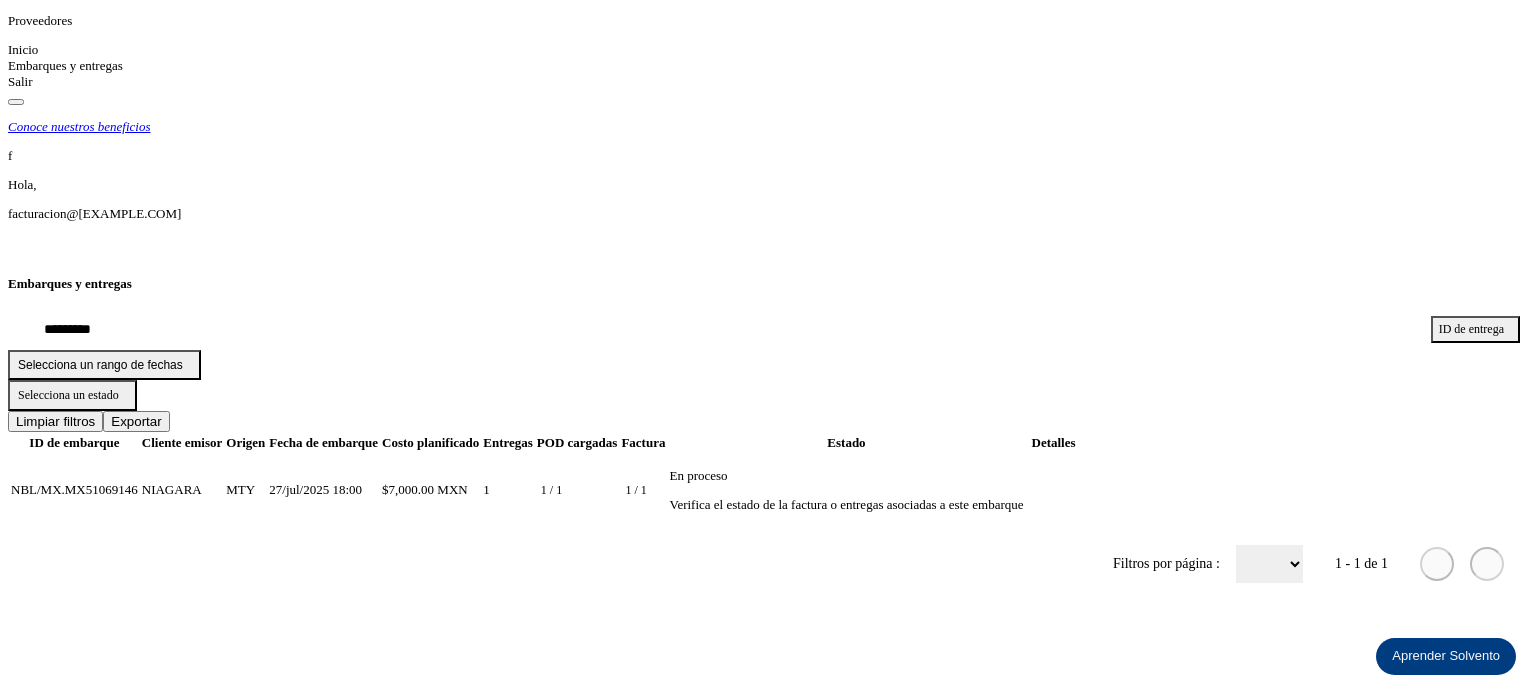 click at bounding box center (18, 245) 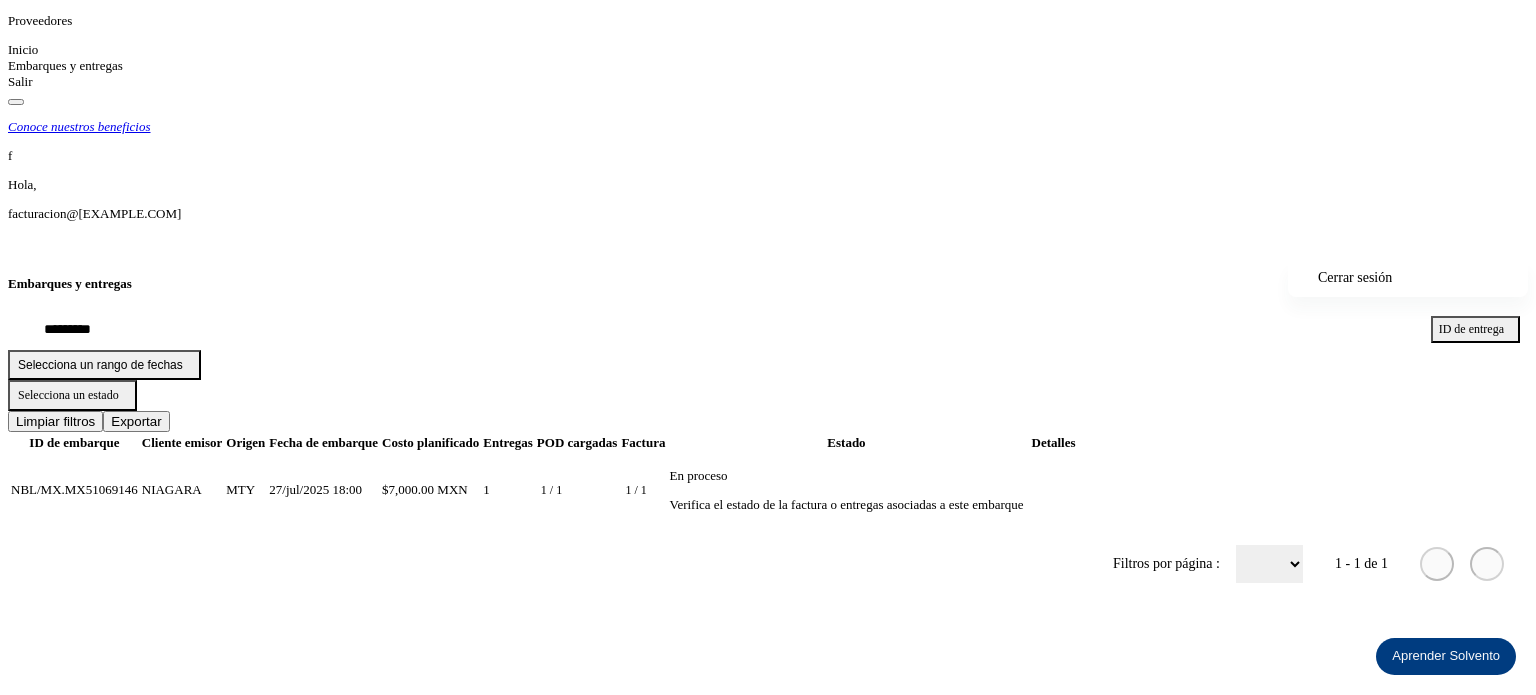 click at bounding box center (768, 347) 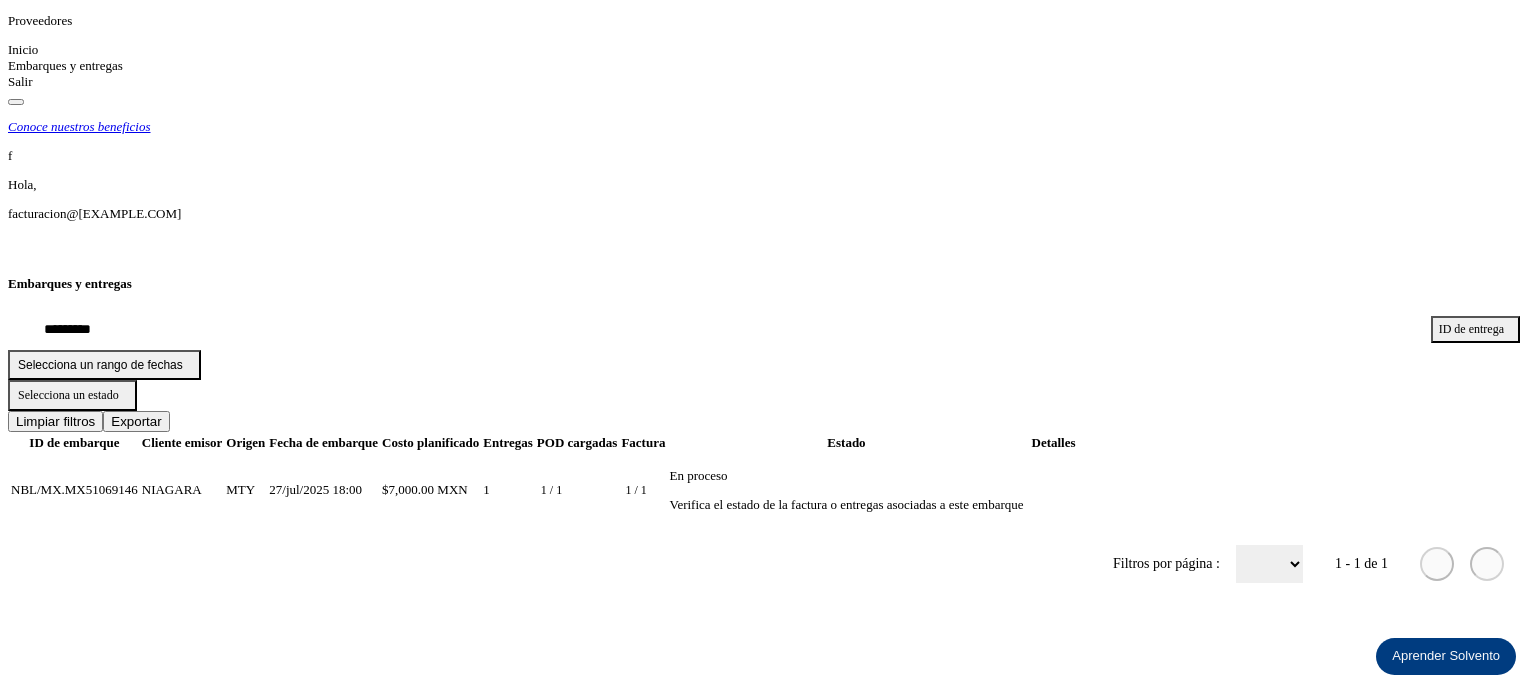 click at bounding box center (18, 245) 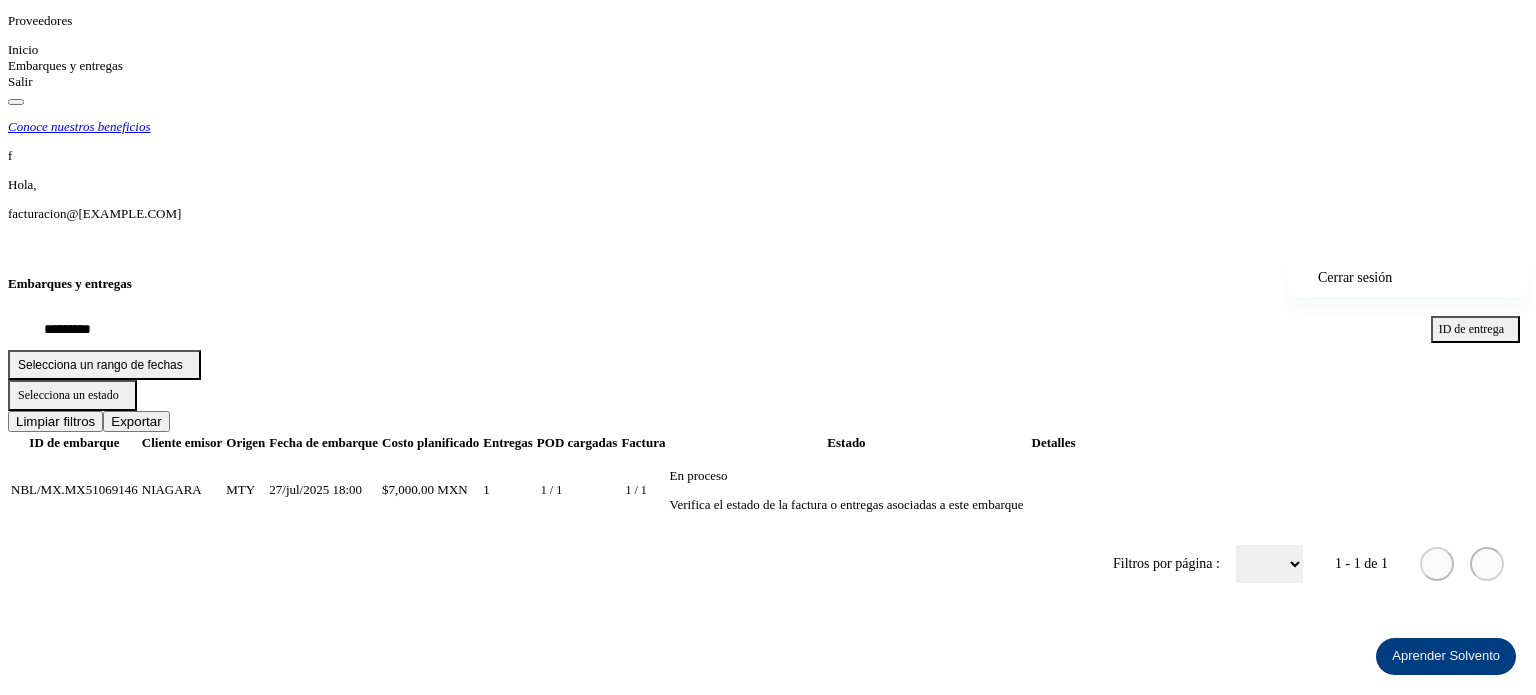 click on "Cerrar sesión" 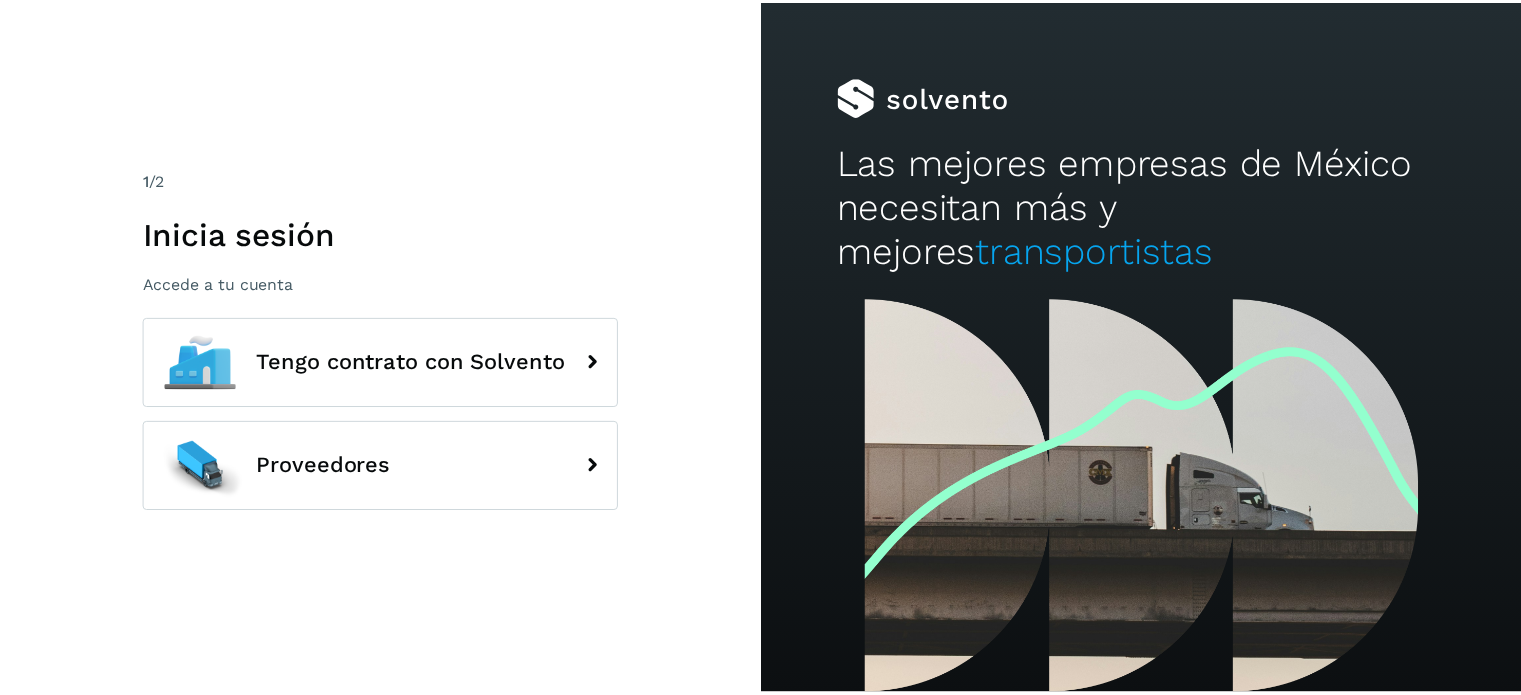 scroll, scrollTop: 0, scrollLeft: 0, axis: both 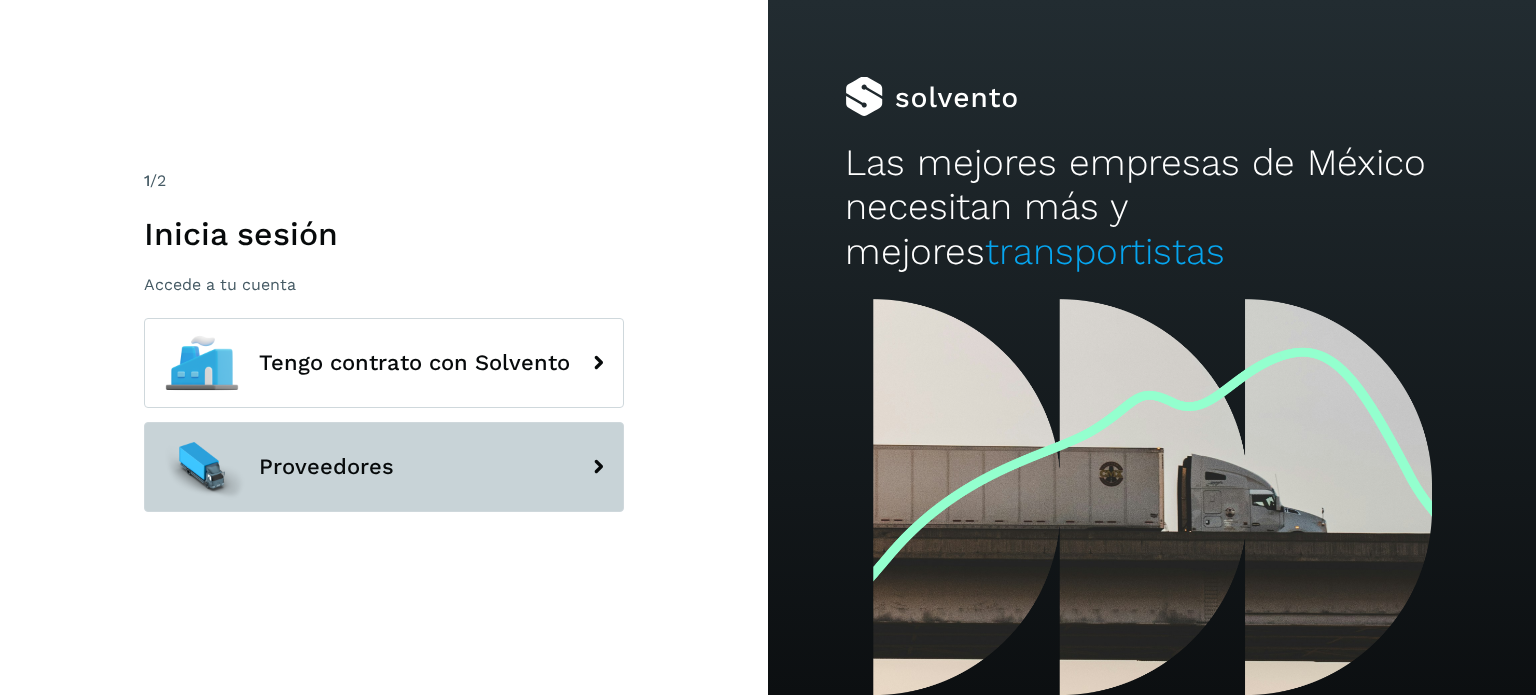 drag, startPoint x: 352, startPoint y: 475, endPoint x: 353, endPoint y: 465, distance: 10.049875 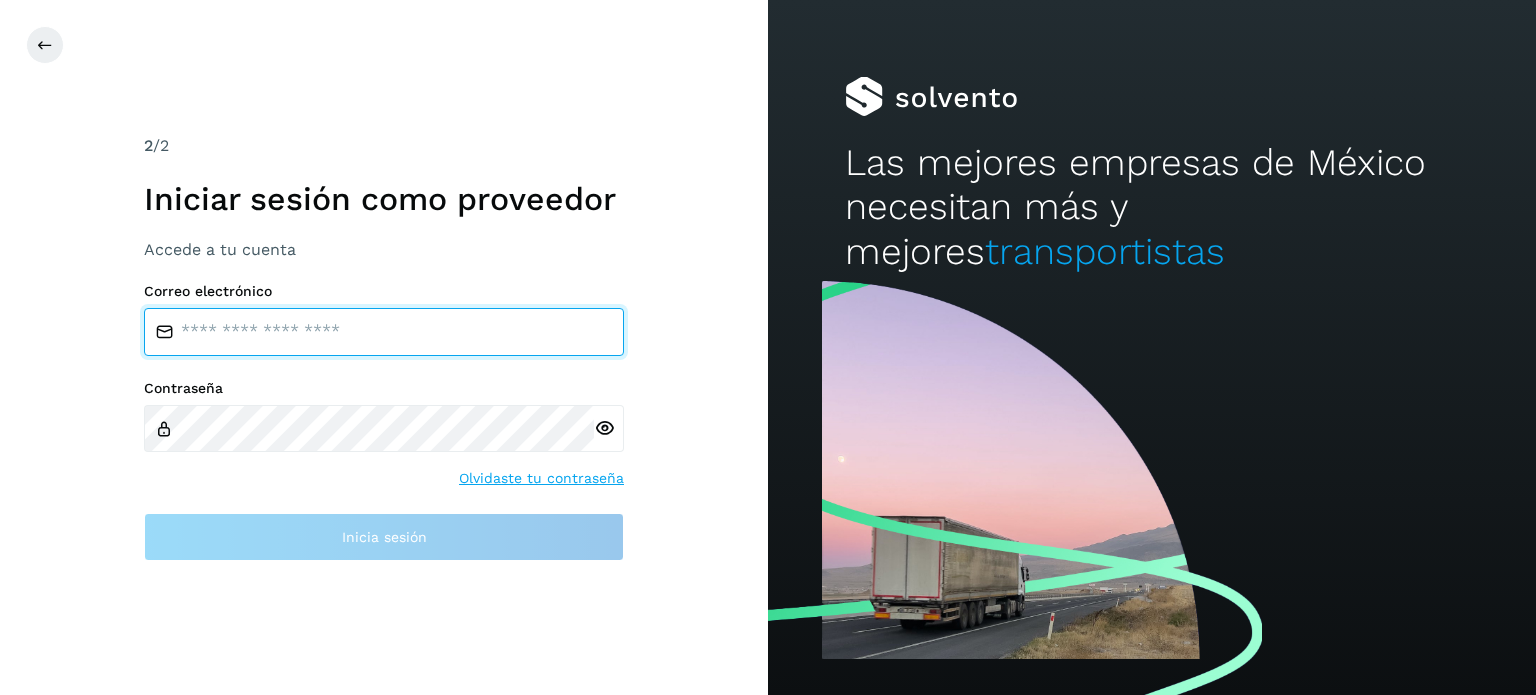 type on "**********" 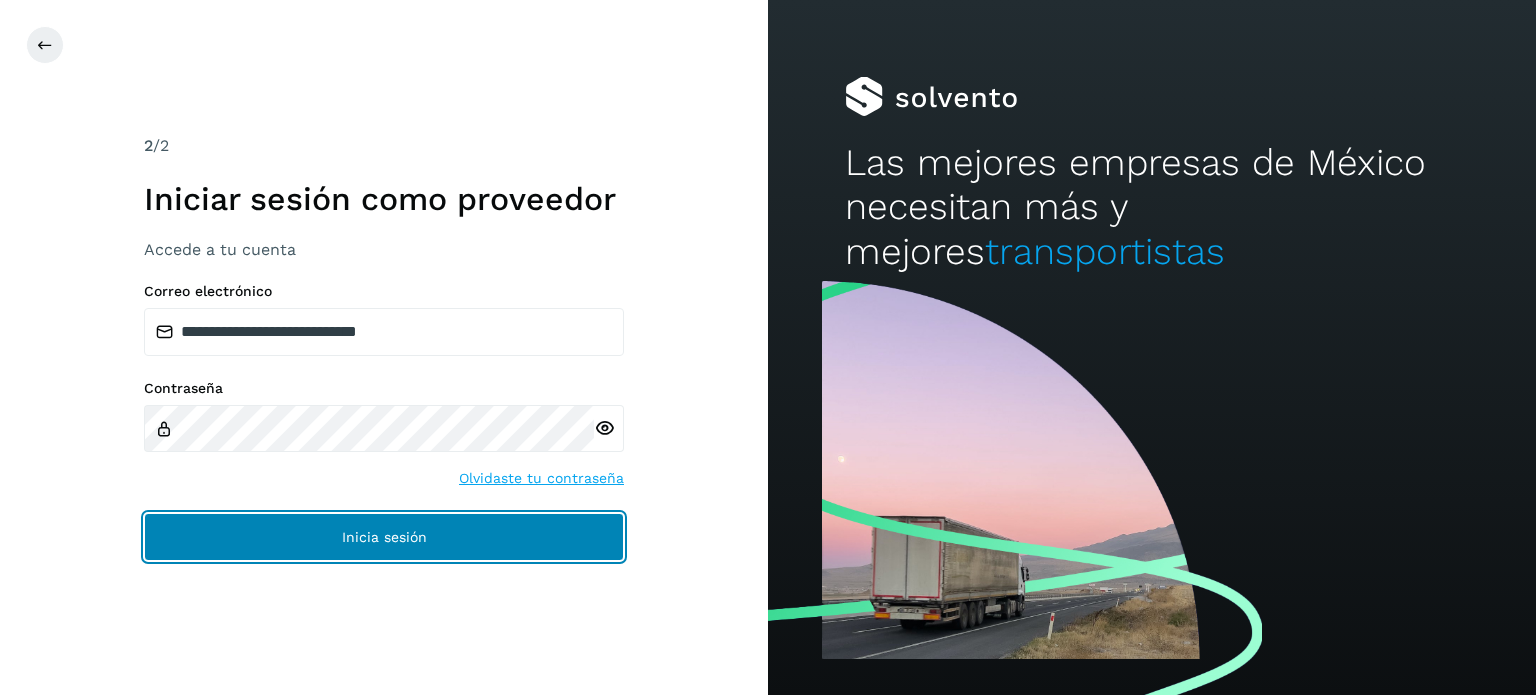 click on "Inicia sesión" at bounding box center [384, 537] 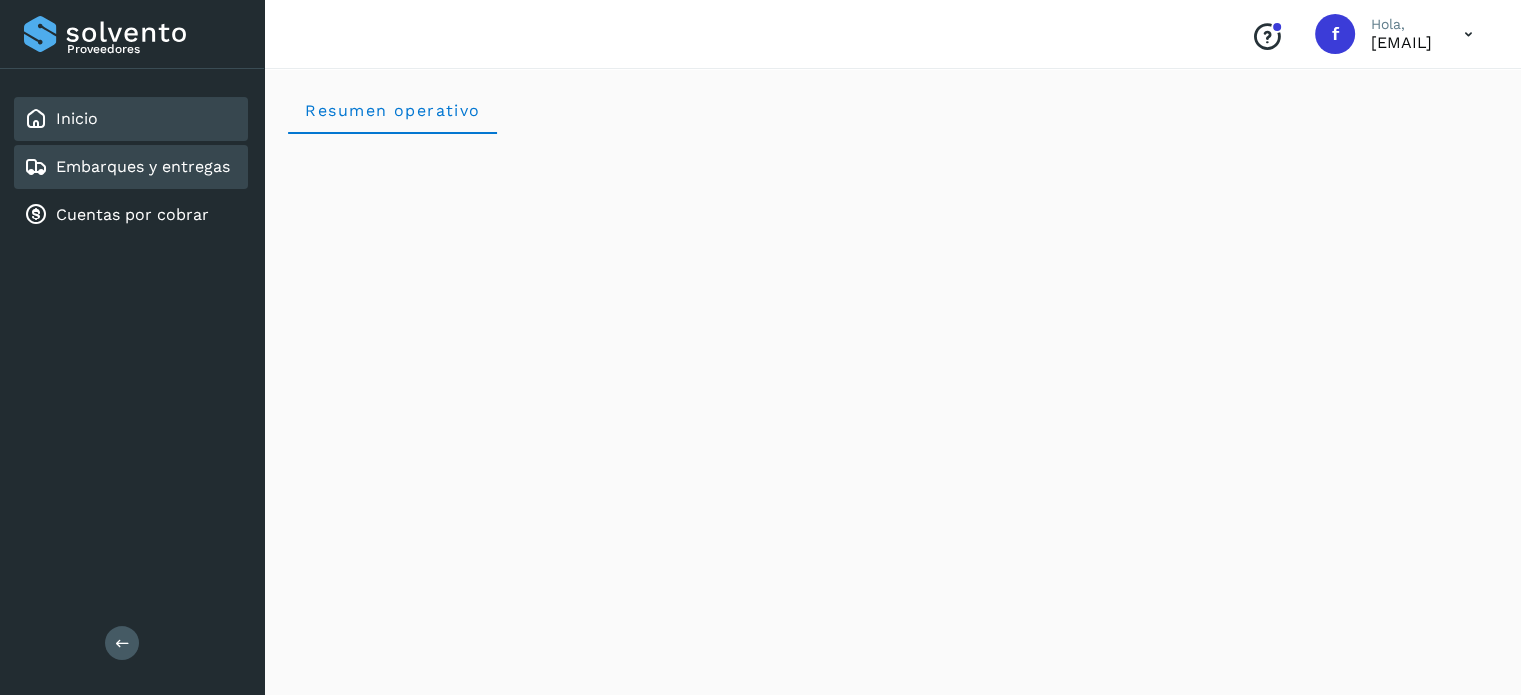 click on "Embarques y entregas" at bounding box center (143, 166) 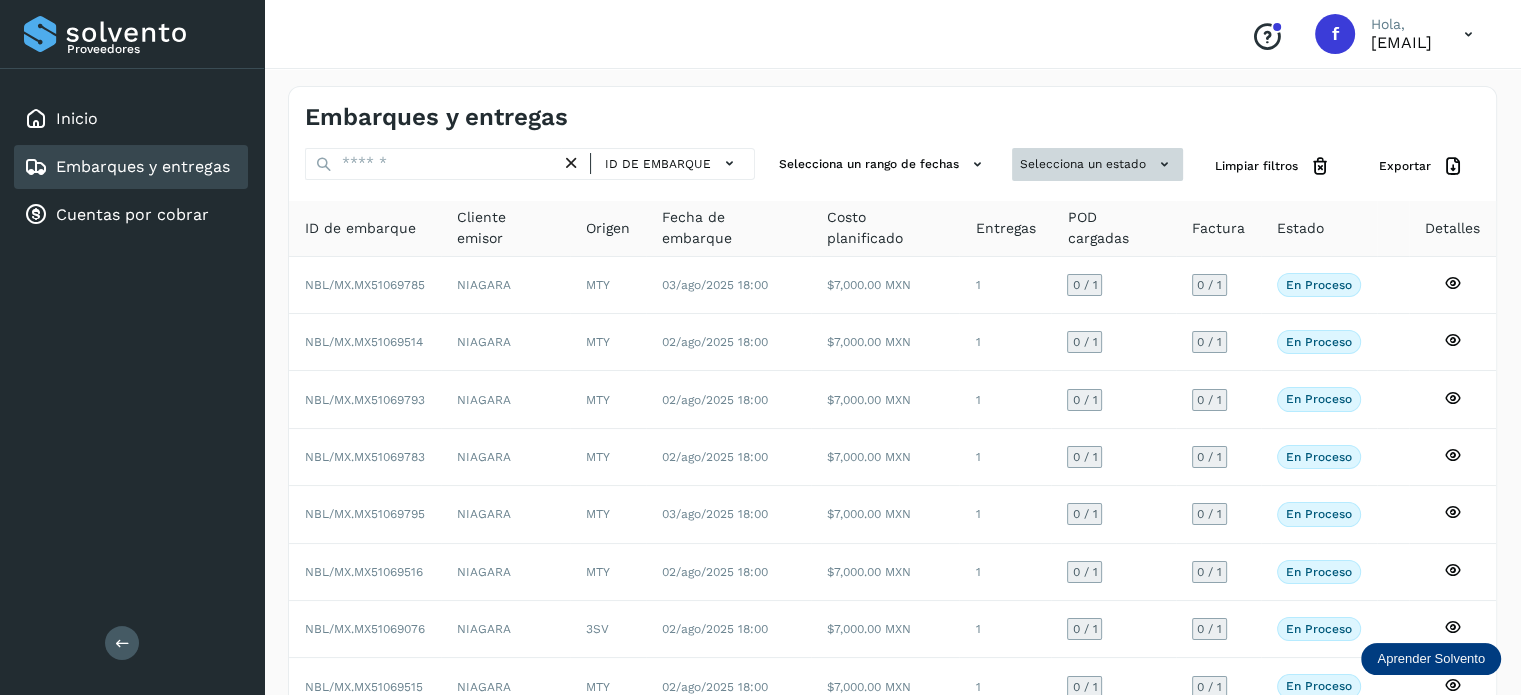 click on "Selecciona un estado" at bounding box center [1097, 164] 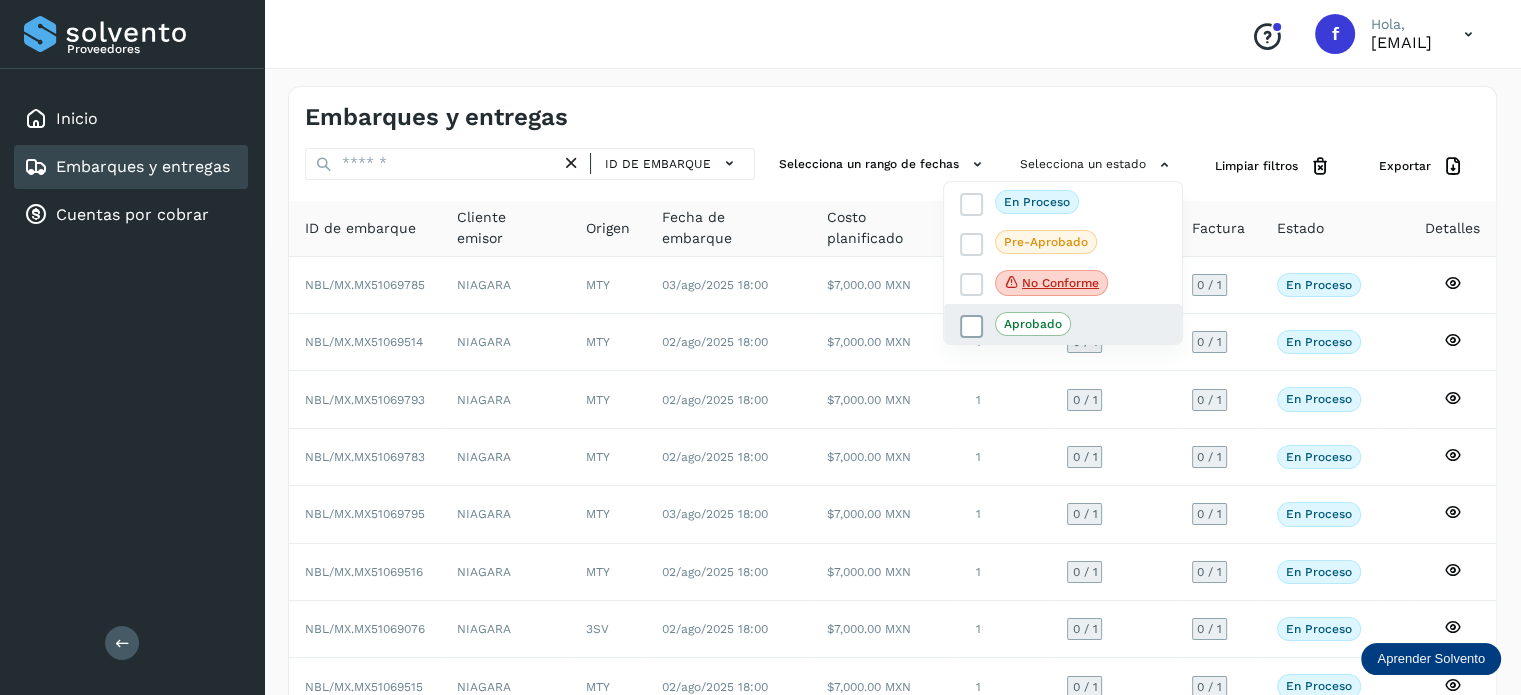 click at bounding box center (972, 327) 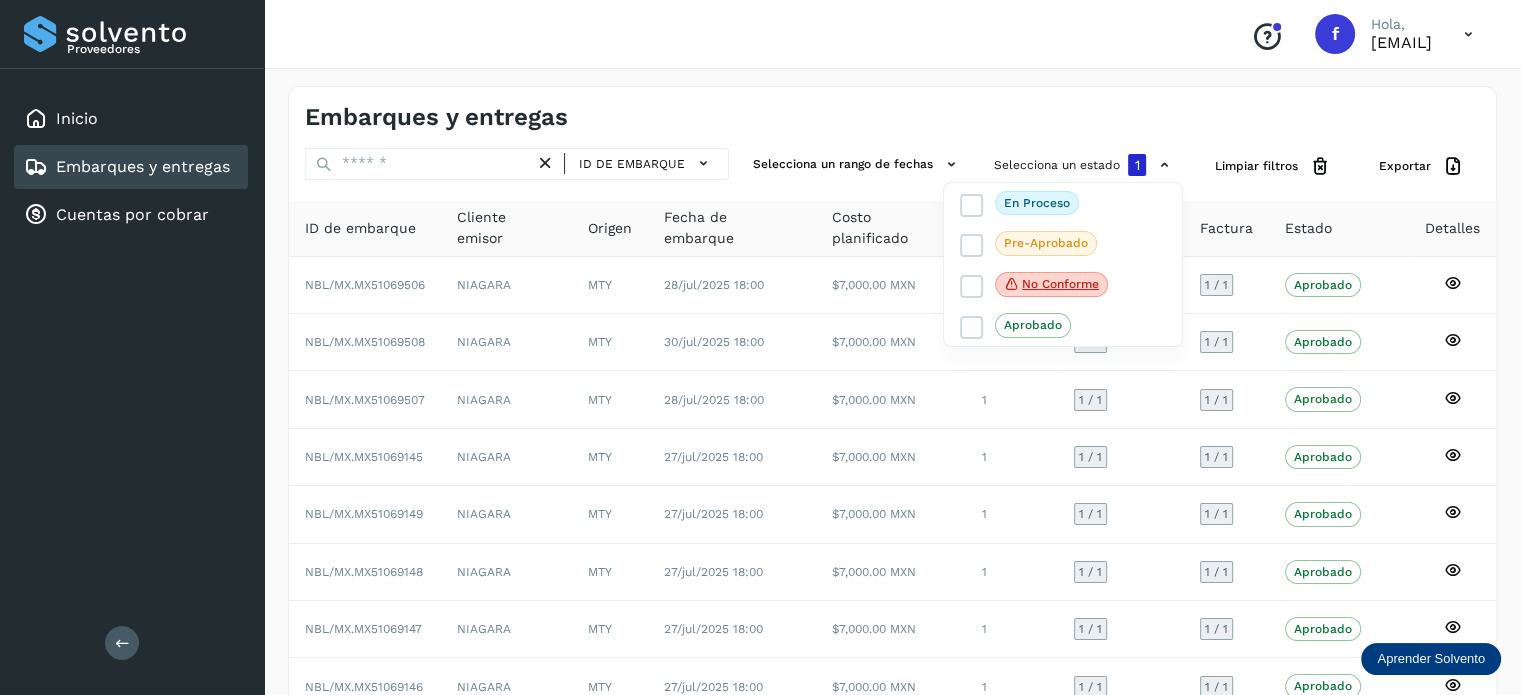 drag, startPoint x: 234, startPoint y: 99, endPoint x: 779, endPoint y: 53, distance: 546.93787 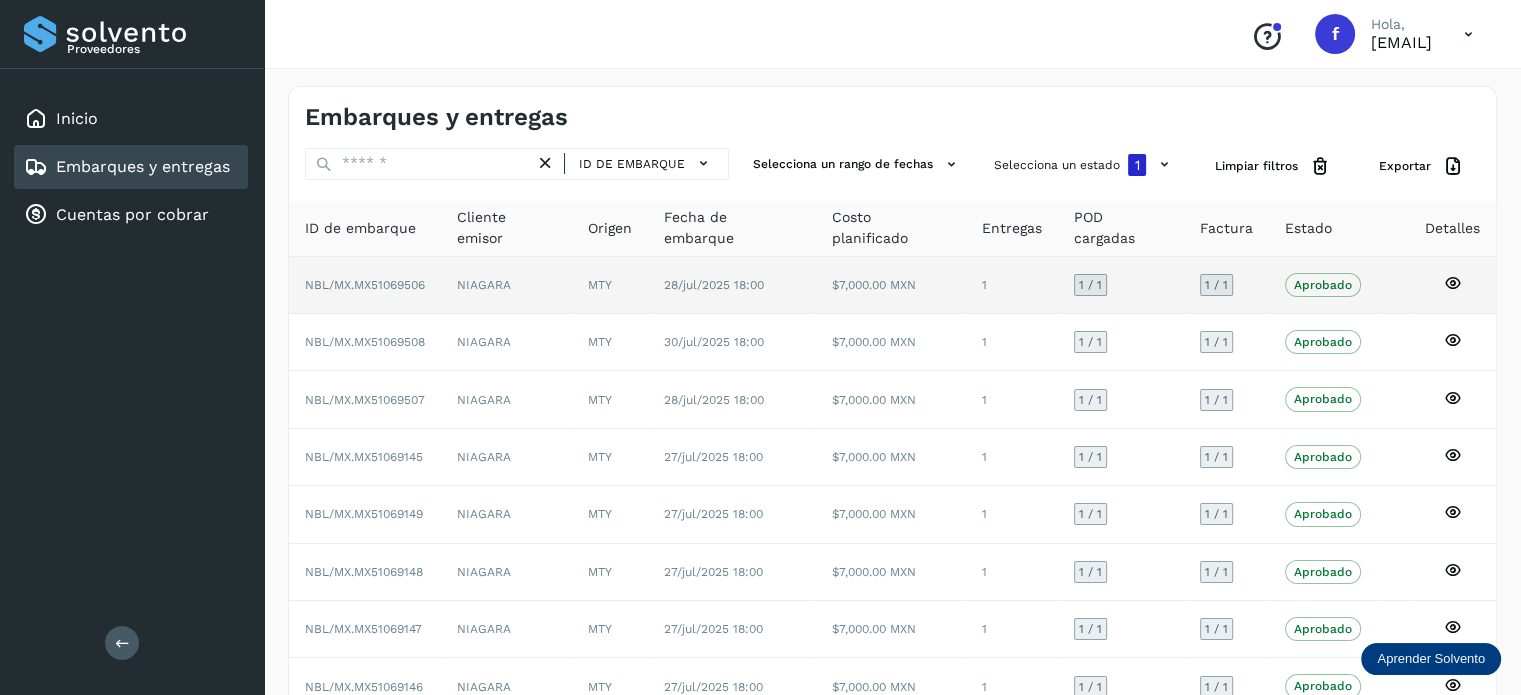 click 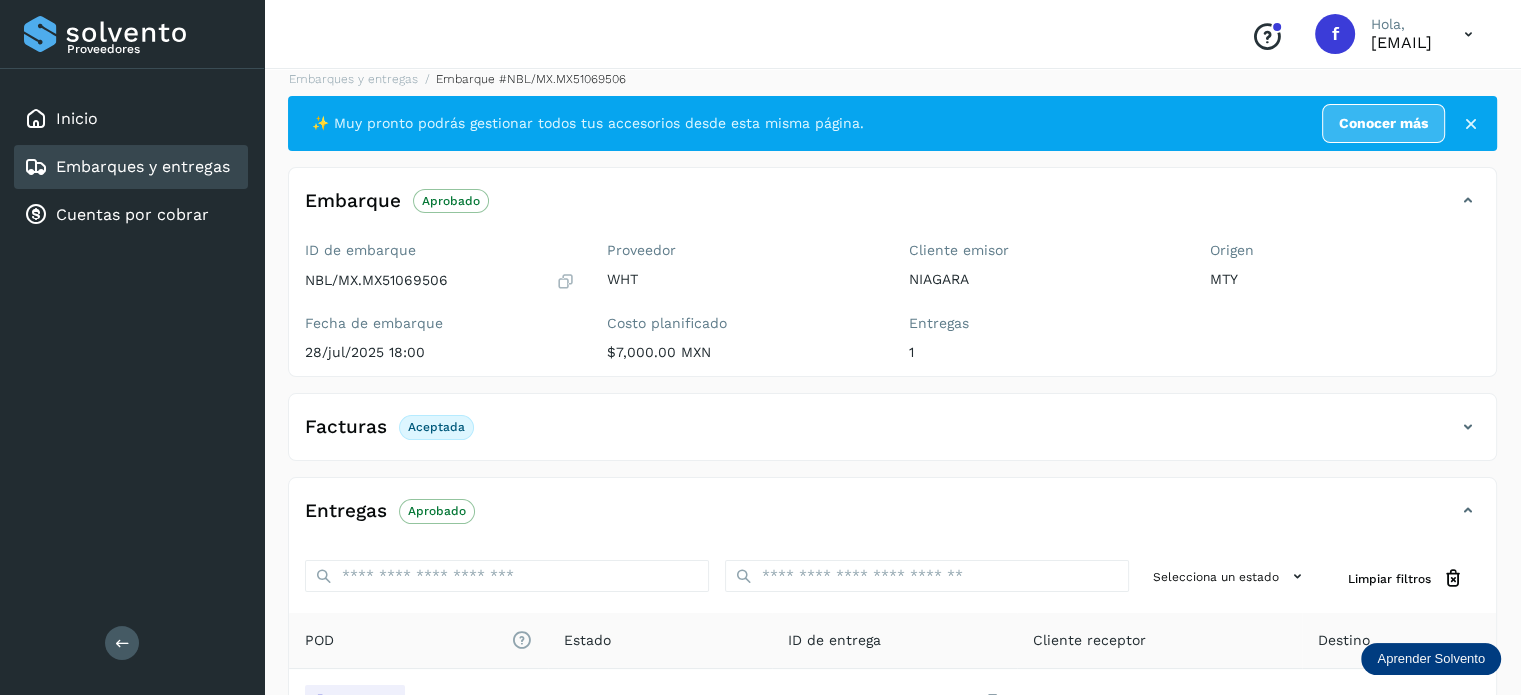 scroll, scrollTop: 0, scrollLeft: 0, axis: both 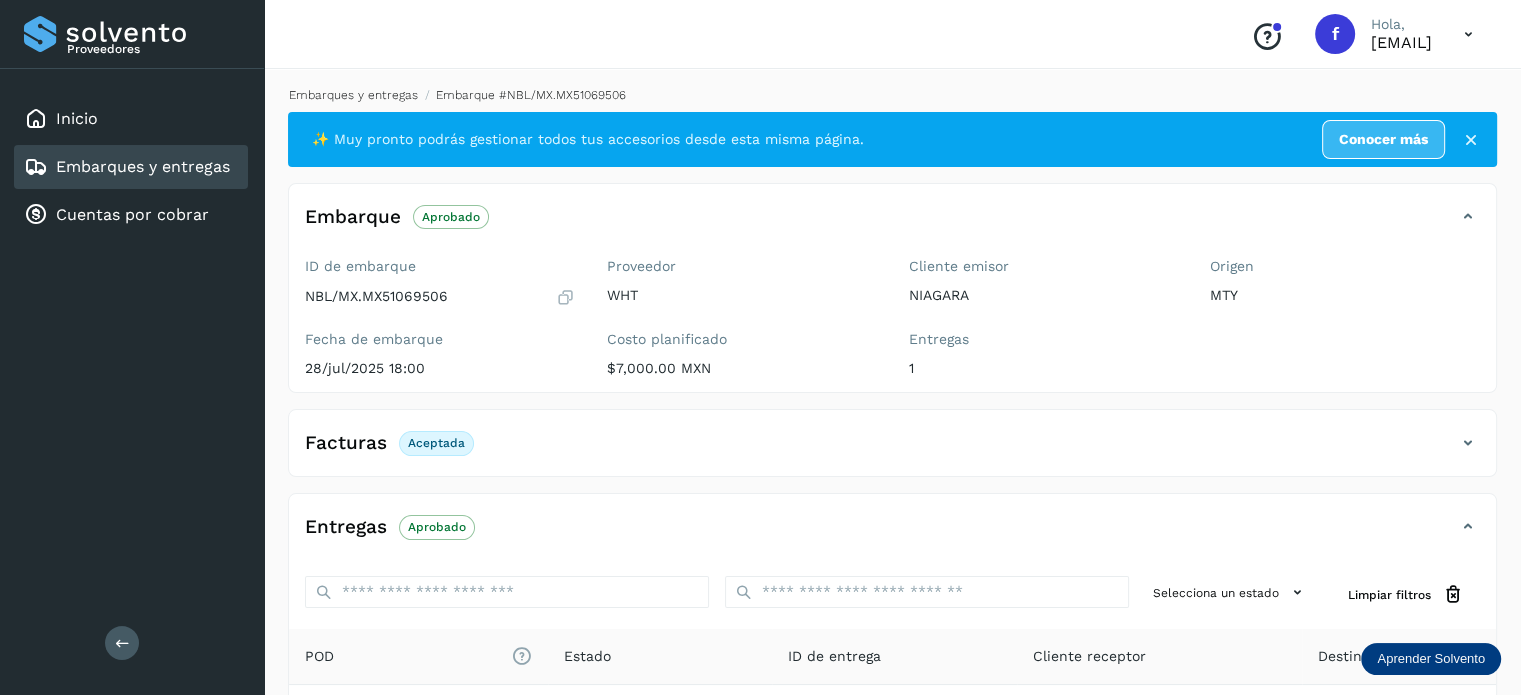 click on "Embarques y entregas" at bounding box center [353, 95] 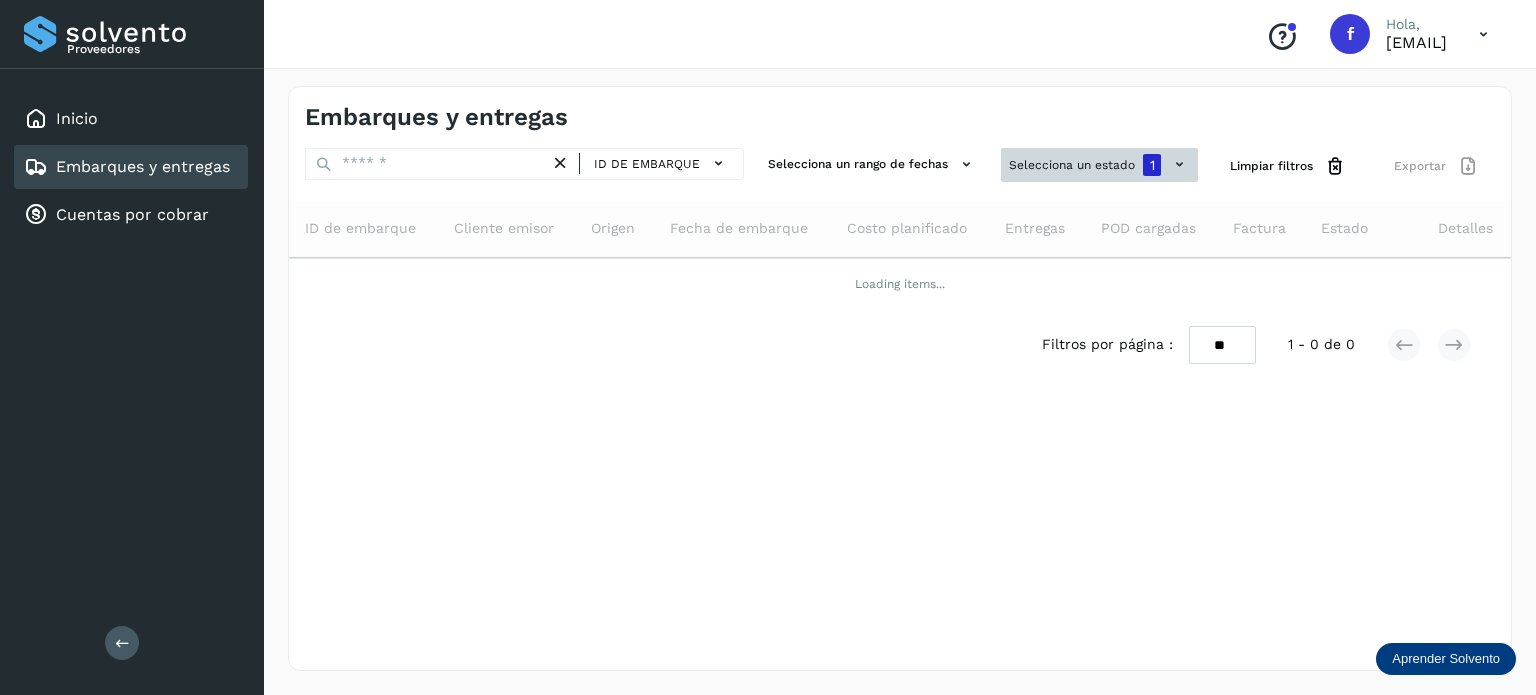 click on "Selecciona un estado 1" at bounding box center [1099, 165] 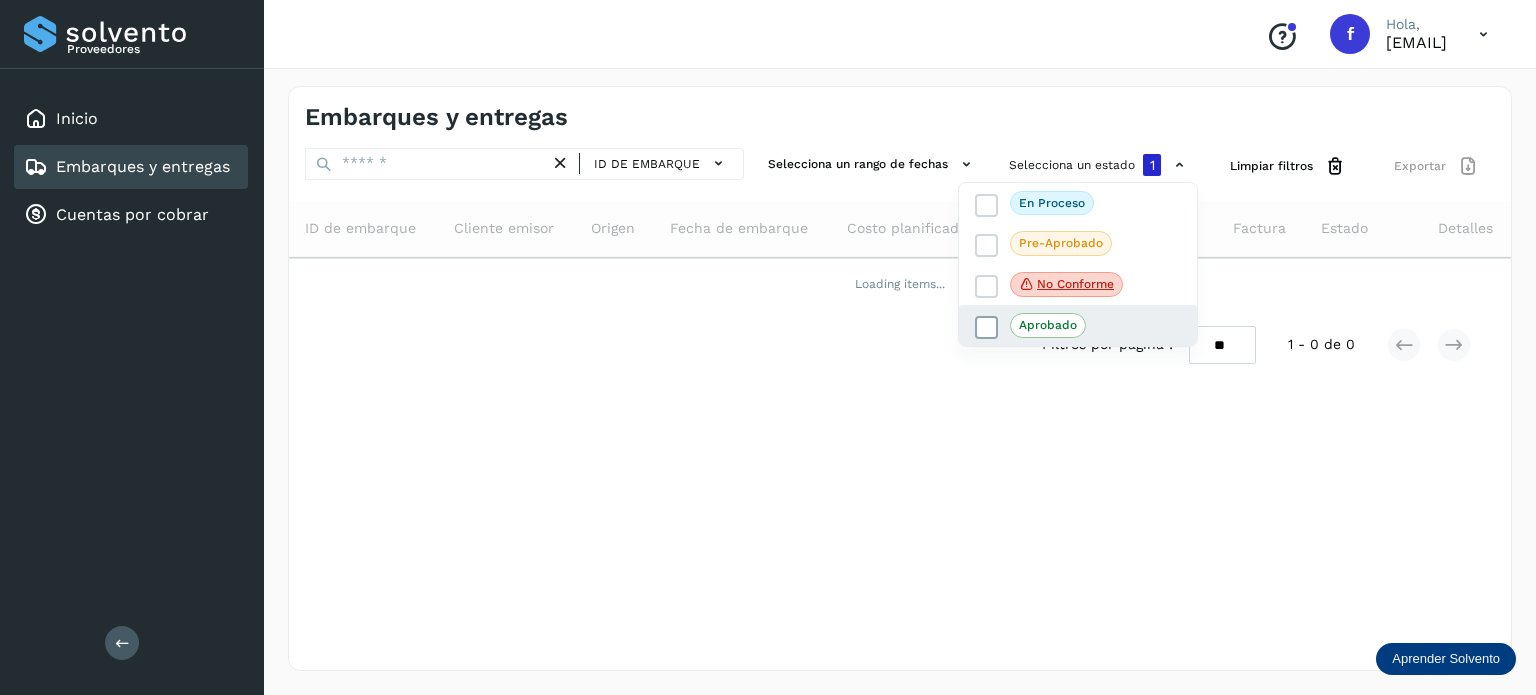 click at bounding box center (987, 328) 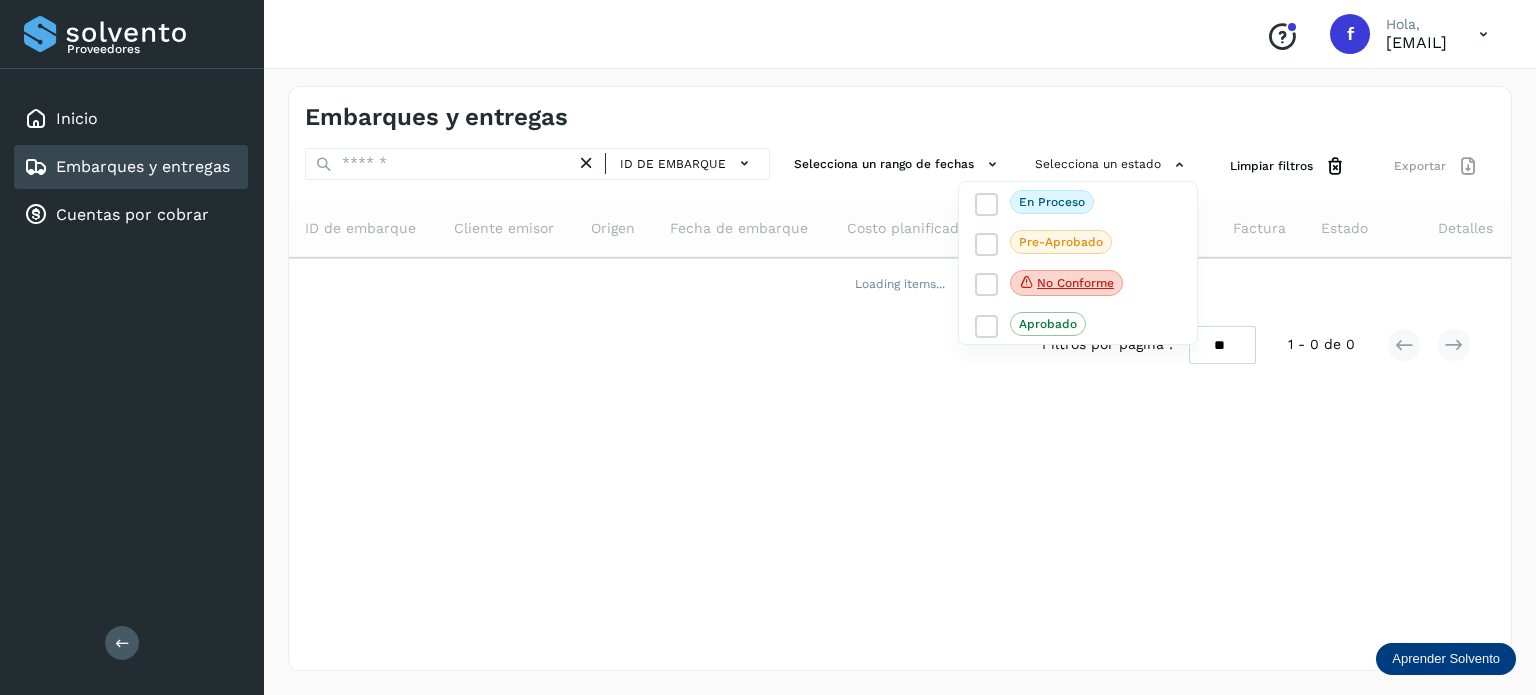 click at bounding box center (768, 347) 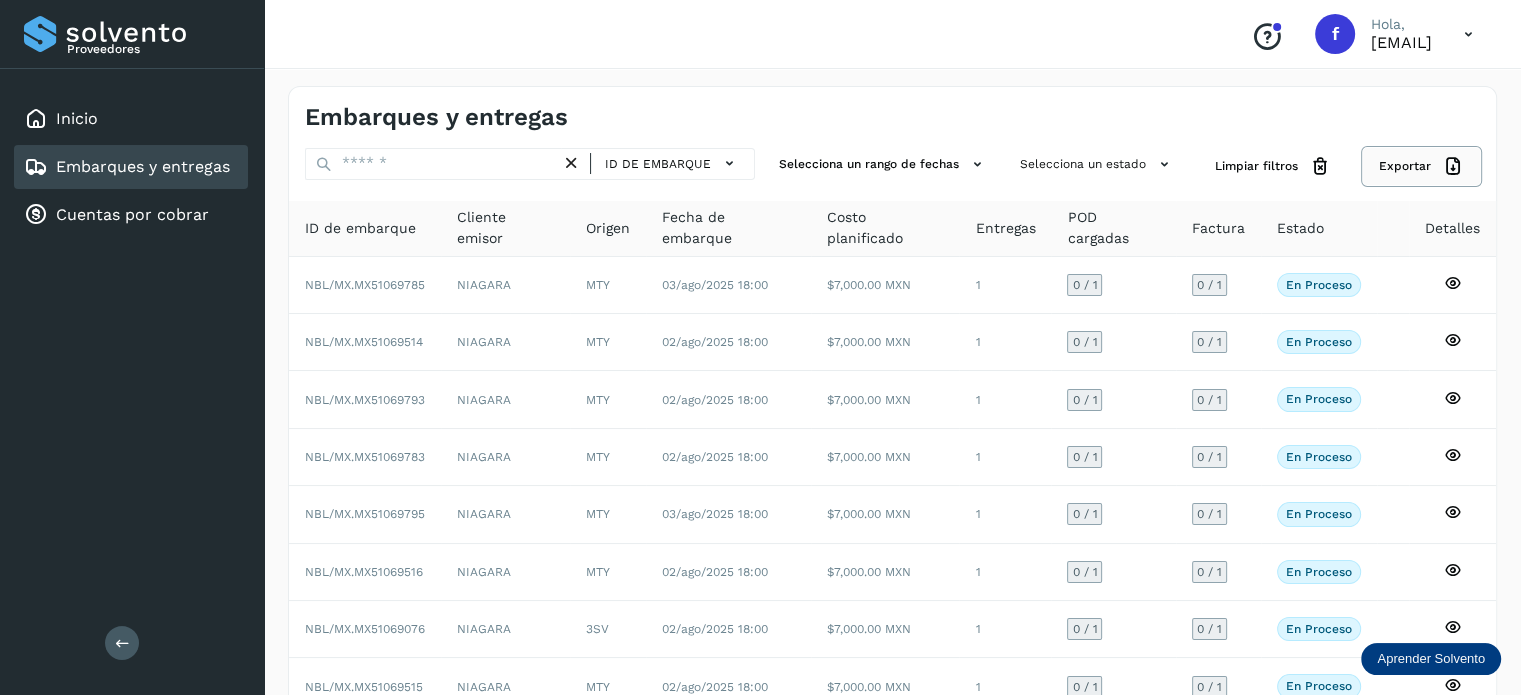 click on "Exportar" 